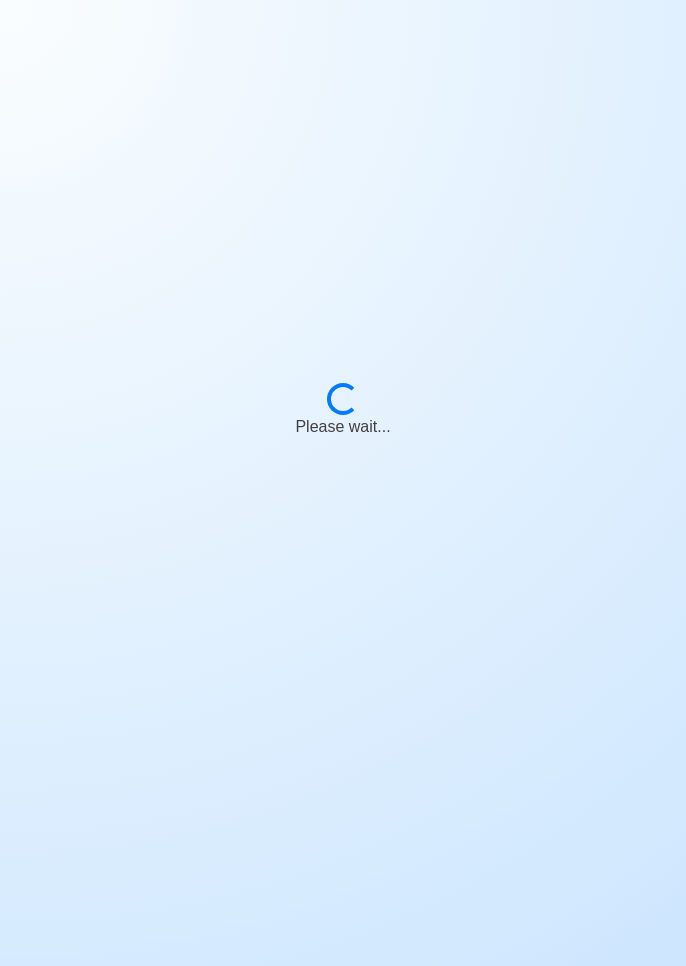 scroll, scrollTop: 0, scrollLeft: 0, axis: both 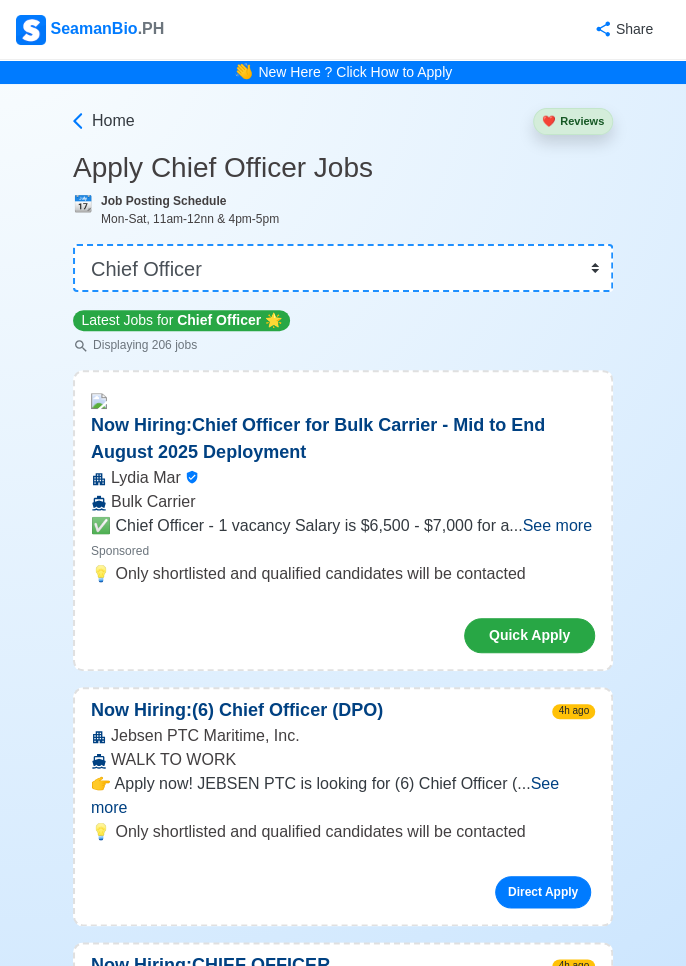 click on "Home ❤️ Reviews Apply Chief Officer Jobs 📆 Job Posting Schedule Mon-Sat, 11am-12nn & 4pm-5pm 👉 Select Rank or Position Master Chief Officer 2nd Officer 3rd Officer Junior Officer Chief Engineer 2nd Engineer 3rd Engineer 4th Engineer Gas Engineer Junior Engineer 1st Assistant Engineer 2nd Assistant Engineer 3rd Assistant Engineer ETO/ETR Electrician Electrical Engineer Oiler Fitter Welder Chief Cook Chef Cook Messman Wiper Rigger Ordinary Seaman Able Seaman Motorman Pumpman Bosun Cadet Reefer Mechanic Operator Repairman Painter Steward Waiter Others Latest Jobs for   Chief Officer   🌟 Displaying   206   jobs Now Hiring:  Chief Officer for Bulk Carrier - Mid to End August 2025 Deployment Lydia Mar   Bulk Carrier ✅ Chief Officer  - 1 vacancy Salary is $6,500 - $7,000 for a  ...  See more ...  See more Sponsored   💡 Only shortlisted and qualified candidates will be contacted Quick Apply Now Hiring:  (6) Chief Officer (DPO) 4h ago Jebsen PTC Maritime, Inc.   WALK TO WORK ...  See more ...  4h ago" at bounding box center [343, 25431] 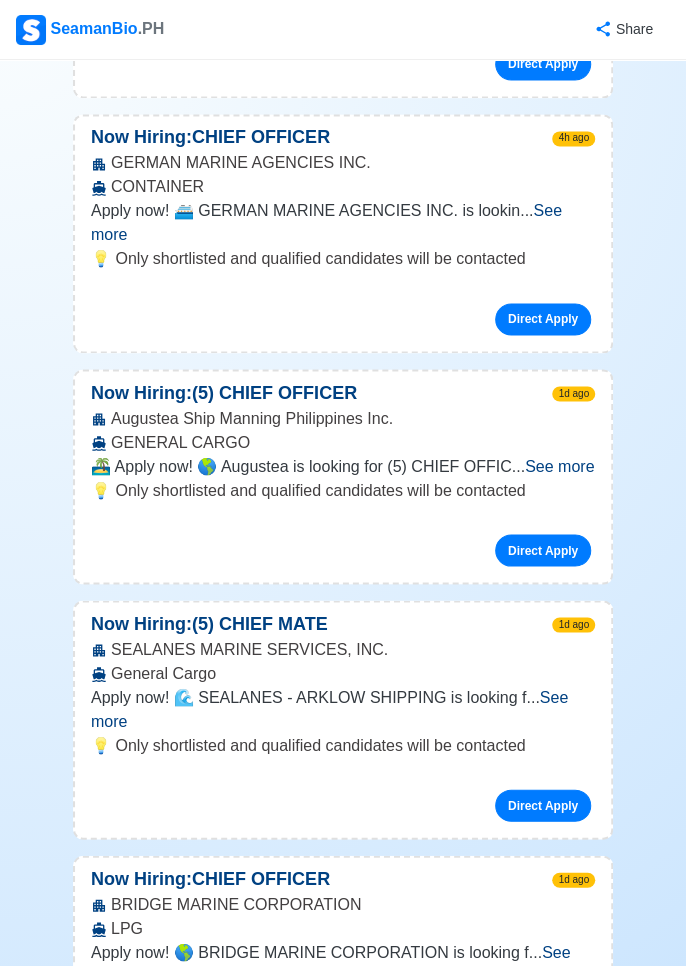 scroll, scrollTop: 0, scrollLeft: 0, axis: both 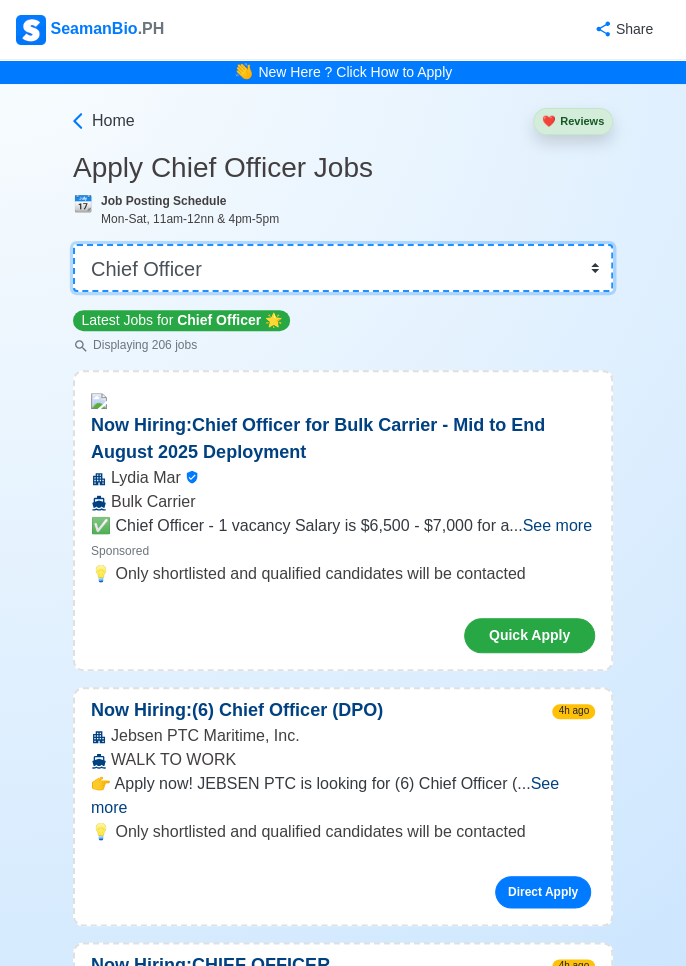 click on "👉 Select Rank or Position Master Chief Officer 2nd Officer 3rd Officer Junior Officer Chief Engineer 2nd Engineer 3rd Engineer 4th Engineer Gas Engineer Junior Engineer 1st Assistant Engineer 2nd Assistant Engineer 3rd Assistant Engineer ETO/ETR Electrician Electrical Engineer Oiler Fitter Welder Chief Cook Chef Cook Messman Wiper Rigger Ordinary Seaman Able Seaman Motorman Pumpman Bosun Cadet Reefer Mechanic Operator Repairman Painter Steward Waiter Others" at bounding box center [343, 268] 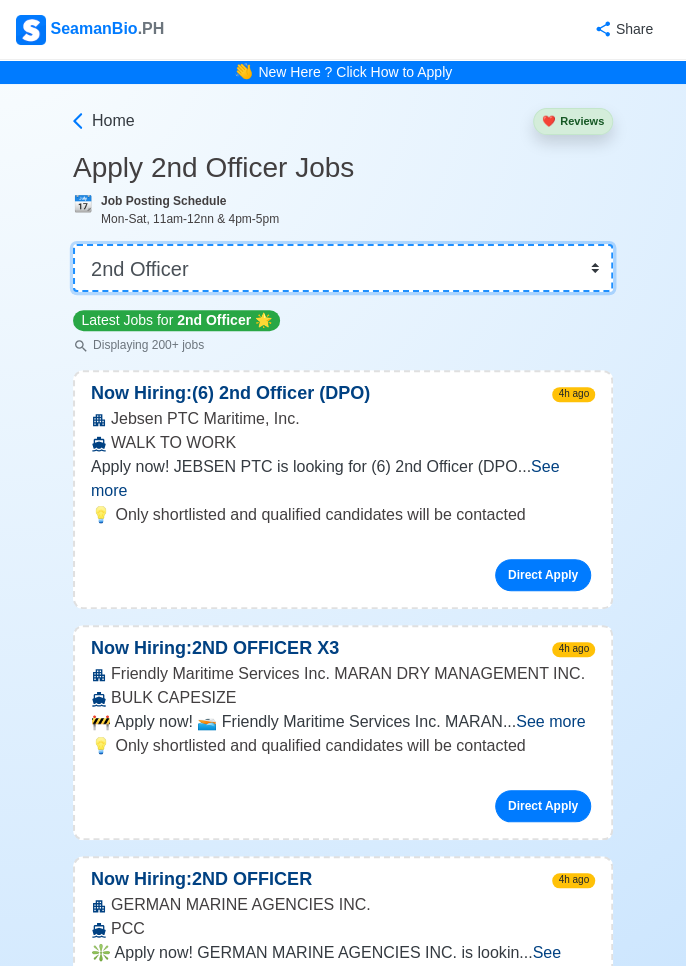 click on "👉 Select Rank or Position Master Chief Officer 2nd Officer 3rd Officer Junior Officer Chief Engineer 2nd Engineer 3rd Engineer 4th Engineer Gas Engineer Junior Engineer 1st Assistant Engineer 2nd Assistant Engineer 3rd Assistant Engineer ETO/ETR Electrician Electrical Engineer Oiler Fitter Welder Chief Cook Chef Cook Messman Wiper Rigger Ordinary Seaman Able Seaman Motorman Pumpman Bosun Cadet Reefer Mechanic Operator Repairman Painter Steward Waiter Others" at bounding box center (343, 268) 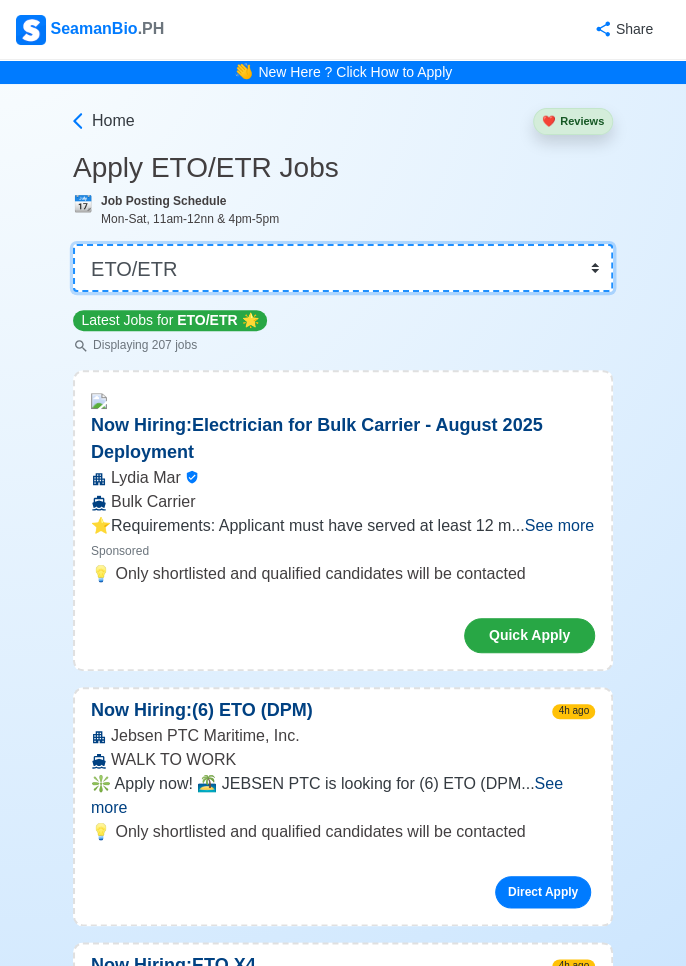click on "👉 Select Rank or Position Master Chief Officer 2nd Officer 3rd Officer Junior Officer Chief Engineer 2nd Engineer 3rd Engineer 4th Engineer Gas Engineer Junior Engineer 1st Assistant Engineer 2nd Assistant Engineer 3rd Assistant Engineer ETO/ETR Electrician Electrical Engineer Oiler Fitter Welder Chief Cook Chef Cook Messman Wiper Rigger Ordinary Seaman Able Seaman Motorman Pumpman Bosun Cadet Reefer Mechanic Operator Repairman Painter Steward Waiter Others" at bounding box center (343, 268) 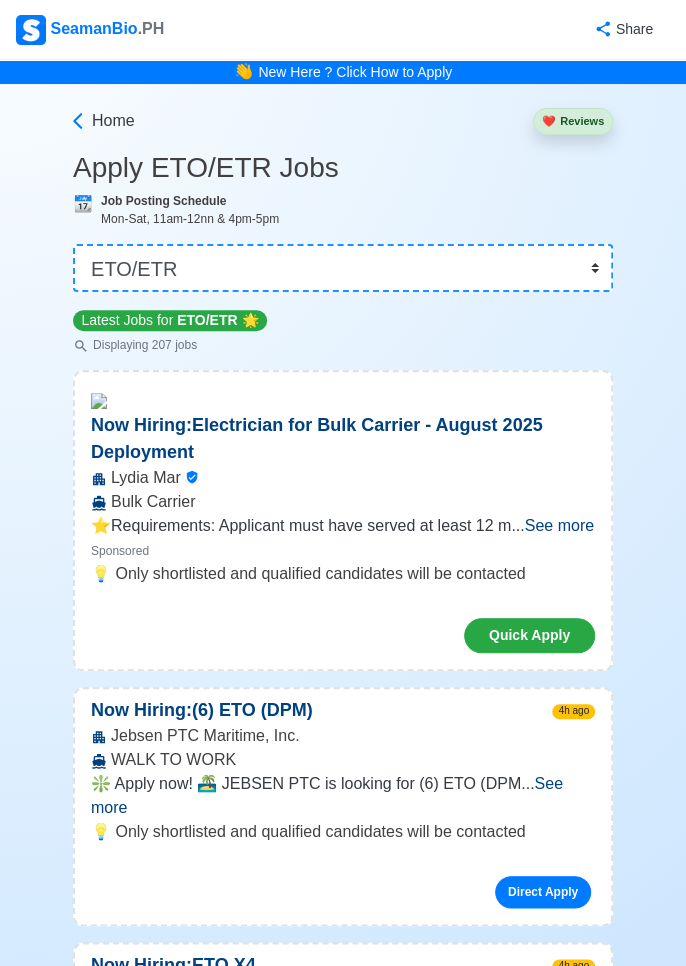 click on "Home ❤️ Reviews Apply ETO/ETR Jobs 📆 Job Posting Schedule Mon-Sat, 11am-12nn & 4pm-5pm 👉 Select Rank or Position Master Chief Officer 2nd Officer 3rd Officer Junior Officer Chief Engineer 2nd Engineer 3rd Engineer 4th Engineer Gas Engineer Junior Engineer 1st Assistant Engineer 2nd Assistant Engineer 3rd Assistant Engineer ETO/ETR Electrician Electrical Engineer Oiler Fitter Welder Chief Cook Chef Cook Messman Wiper Rigger Ordinary Seaman Able Seaman Motorman Pumpman Bosun Cadet Reefer Mechanic Operator Repairman Painter Steward Waiter Others Latest Jobs for   ETO/ETR   🌟 Displaying   207   jobs Now Hiring:  Electrician for Bulk Carrier - August 2025 Deployment Lydia Mar   Bulk Carrier ⭐️Requirements: Applicant must have served at least 12 m ...  See more ...  See more Sponsored   💡 Only shortlisted and qualified candidates will be contacted Quick Apply Now Hiring:  (6) ETO (DPM) 4h ago Jebsen PTC Maritime, Inc.   WALK TO WORK ...  See more ...  See more Direct Apply Now Hiring:  ETO X4" at bounding box center (343, 25493) 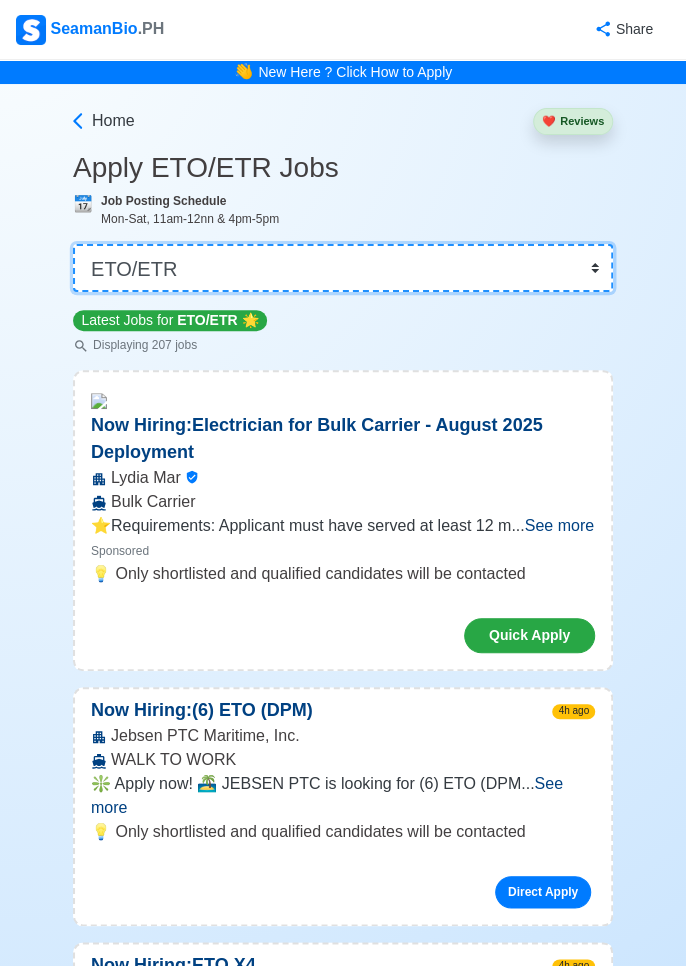 click on "👉 Select Rank or Position Master Chief Officer 2nd Officer 3rd Officer Junior Officer Chief Engineer 2nd Engineer 3rd Engineer 4th Engineer Gas Engineer Junior Engineer 1st Assistant Engineer 2nd Assistant Engineer 3rd Assistant Engineer ETO/ETR Electrician Electrical Engineer Oiler Fitter Welder Chief Cook Chef Cook Messman Wiper Rigger Ordinary Seaman Able Seaman Motorman Pumpman Bosun Cadet Reefer Mechanic Operator Repairman Painter Steward Waiter Others" at bounding box center (343, 268) 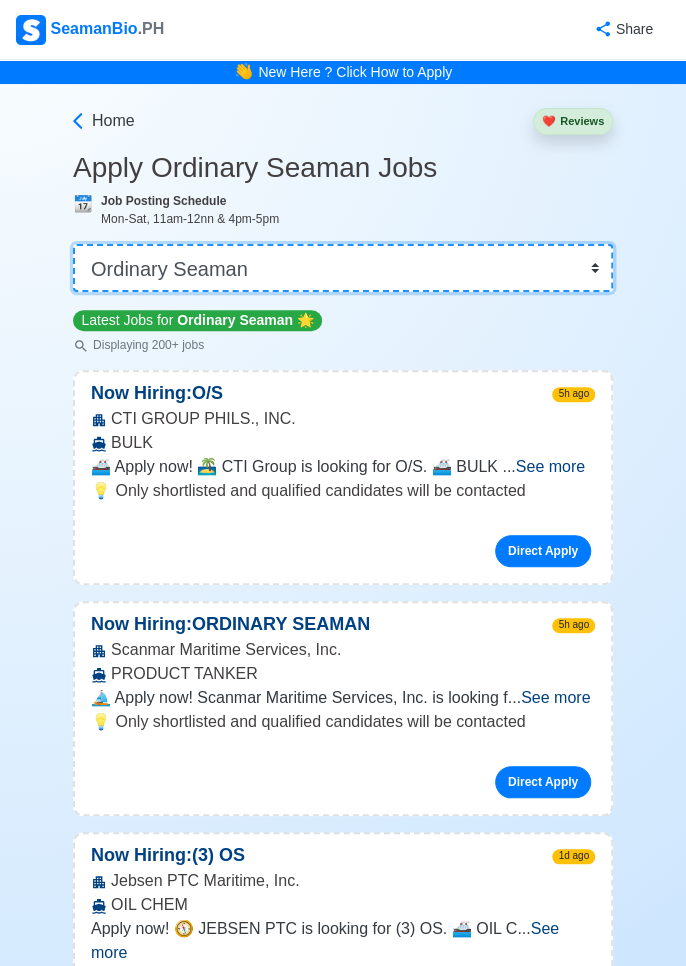 click on "👉 Select Rank or Position Master Chief Officer 2nd Officer 3rd Officer Junior Officer Chief Engineer 2nd Engineer 3rd Engineer 4th Engineer Gas Engineer Junior Engineer 1st Assistant Engineer 2nd Assistant Engineer 3rd Assistant Engineer ETO/ETR Electrician Electrical Engineer Oiler Fitter Welder Chief Cook Chef Cook Messman Wiper Rigger Ordinary Seaman Able Seaman Motorman Pumpman Bosun Cadet Reefer Mechanic Operator Repairman Painter Steward Waiter Others" at bounding box center [343, 268] 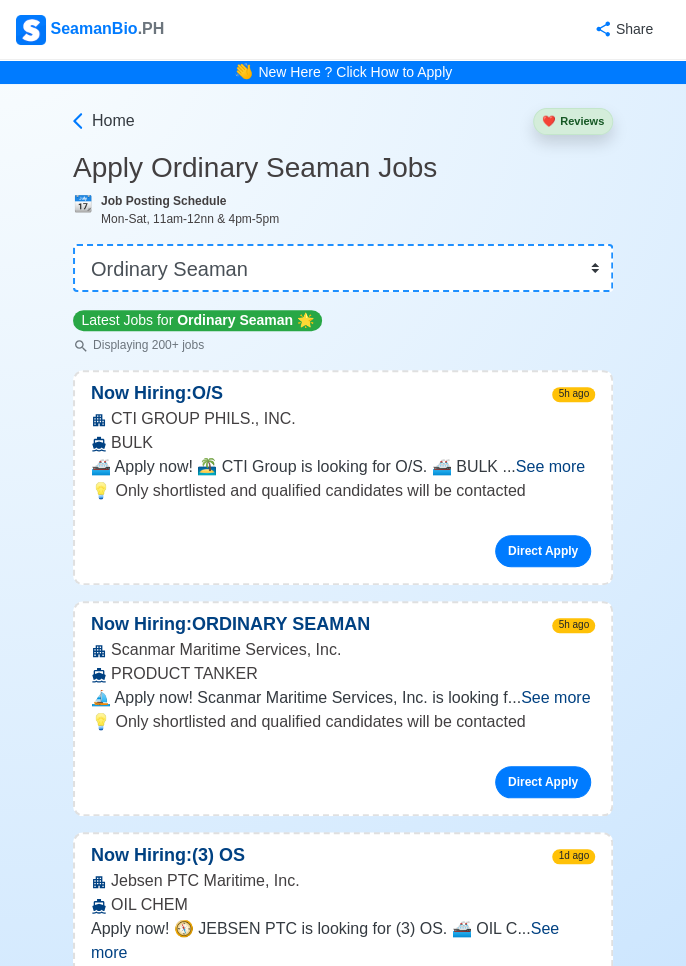click on "Home ❤️ Reviews Apply Ordinary Seaman Jobs 📆 Job Posting Schedule Mon-Sat, 11am-12nn & 4pm-5pm 👉 Select Rank or Position Master Chief Officer 2nd Officer 3rd Officer Junior Officer Chief Engineer 2nd Engineer 3rd Engineer 4th Engineer Gas Engineer Junior Engineer 1st Assistant Engineer 2nd Assistant Engineer 3rd Assistant Engineer ETO/ETR Electrician Electrical Engineer Oiler Fitter Welder Chief Cook Chef Cook Messman Wiper Rigger Ordinary Seaman Able Seaman Motorman Pumpman Bosun Cadet Reefer Mechanic Operator Repairman Painter Steward Waiter Others Latest Jobs for Ordinary Seaman 🌟 Displaying 200+ jobs Now Hiring: O/S 5h ago CTI GROUP PHILS., INC. BULK 🚢 Apply now! 🏝️ CTI Group is looking for O/S. 🚢 BULK ... See more ... See more 💡 Only shortlisted and qualified candidates will be contacted Direct Apply Now Hiring: ORDINARY SEAMAN 5h ago Scanmar Maritime Services, Inc. PRODUCT TANKER ⛵ Apply now! Scanmar Maritime Services, Inc. is looking f ... See more ..." at bounding box center [343, 25105] 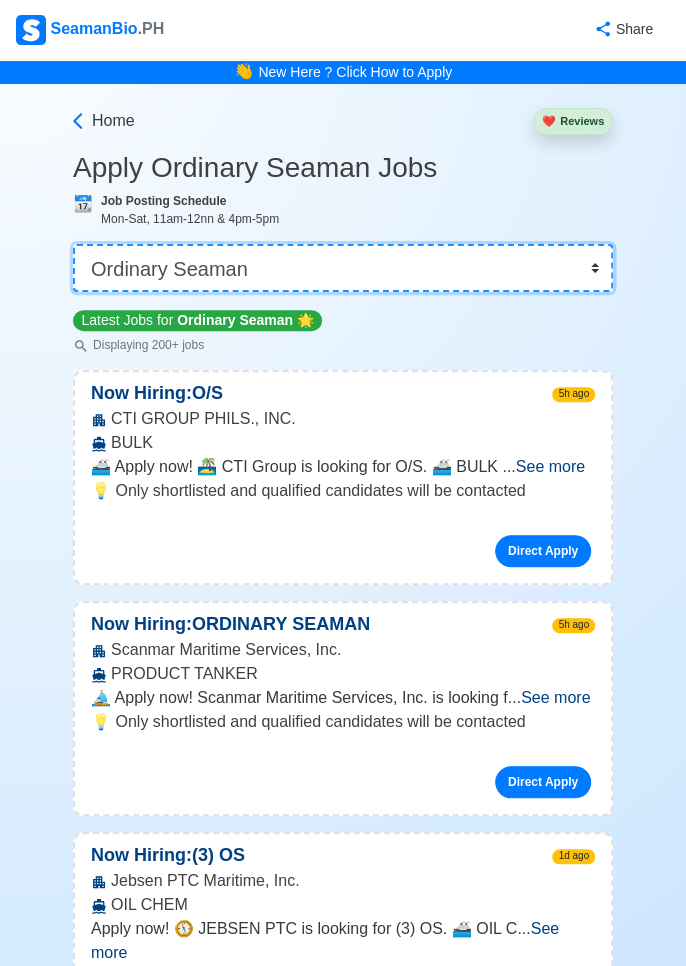 click on "👉 Select Rank or Position Master Chief Officer 2nd Officer 3rd Officer Junior Officer Chief Engineer 2nd Engineer 3rd Engineer 4th Engineer Gas Engineer Junior Engineer 1st Assistant Engineer 2nd Assistant Engineer 3rd Assistant Engineer ETO/ETR Electrician Electrical Engineer Oiler Fitter Welder Chief Cook Chef Cook Messman Wiper Rigger Ordinary Seaman Able Seaman Motorman Pumpman Bosun Cadet Reefer Mechanic Operator Repairman Painter Steward Waiter Others" at bounding box center [343, 268] 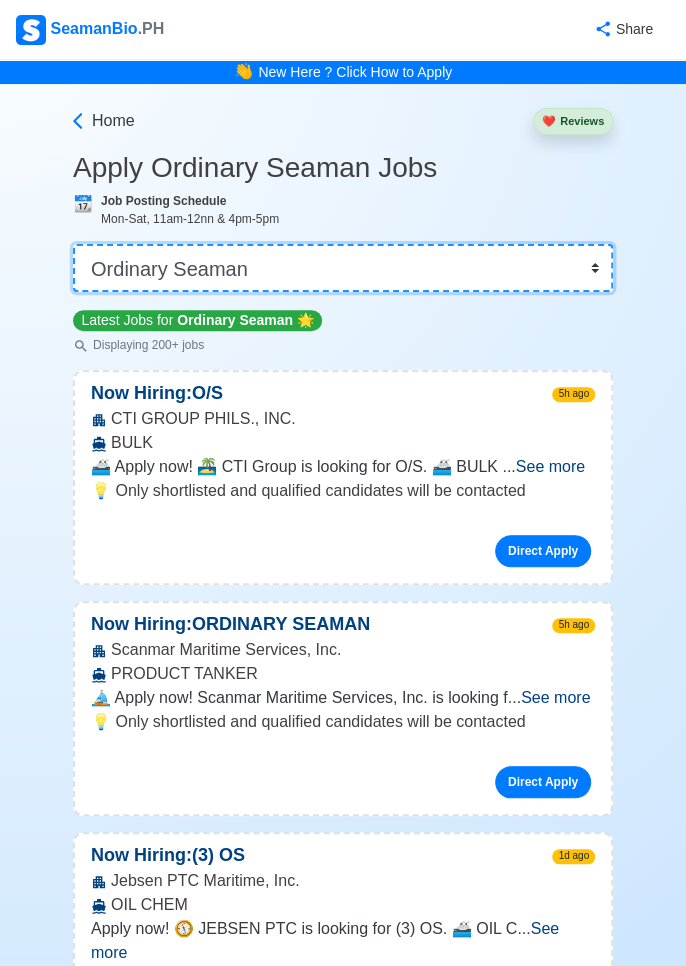 click on "👉 Select Rank or Position Master Chief Officer 2nd Officer 3rd Officer Junior Officer Chief Engineer 2nd Engineer 3rd Engineer 4th Engineer Gas Engineer Junior Engineer 1st Assistant Engineer 2nd Assistant Engineer 3rd Assistant Engineer ETO/ETR Electrician Electrical Engineer Oiler Fitter Welder Chief Cook Chef Cook Messman Wiper Rigger Ordinary Seaman Able Seaman Motorman Pumpman Bosun Cadet Reefer Mechanic Operator Repairman Painter Steward Waiter Others" at bounding box center [343, 268] 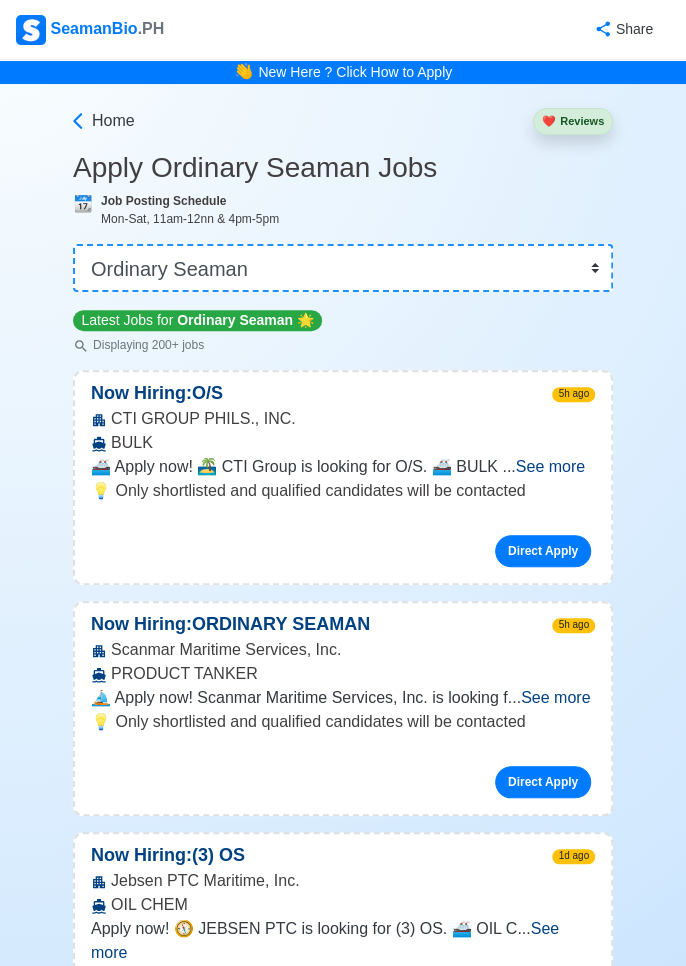 click on "Home ❤️ Reviews Apply Ordinary Seaman Jobs 📆 Job Posting Schedule Mon-Sat, 11am-12nn & 4pm-5pm 👉 Select Rank or Position Master Chief Officer 2nd Officer 3rd Officer Junior Officer Chief Engineer 2nd Engineer 3rd Engineer 4th Engineer Gas Engineer Junior Engineer 1st Assistant Engineer 2nd Assistant Engineer 3rd Assistant Engineer ETO/ETR Electrician Electrical Engineer Oiler Fitter Welder Chief Cook Chef Cook Messman Wiper Rigger Ordinary Seaman Able Seaman Motorman Pumpman Bosun Cadet Reefer Mechanic Operator Repairman Painter Steward Waiter Others Latest Jobs for Ordinary Seaman 🌟 Displaying 200+ jobs Now Hiring: O/S 5h ago CTI GROUP PHILS., INC. BULK 🚢 Apply now! 🏝️ CTI Group is looking for O/S. 🚢 BULK ... See more ... See more 💡 Only shortlisted and qualified candidates will be contacted Direct Apply Now Hiring: ORDINARY SEAMAN 5h ago Scanmar Maritime Services, Inc. PRODUCT TANKER ⛵ Apply now! Scanmar Maritime Services, Inc. is looking f ... See more ..." at bounding box center (343, 25105) 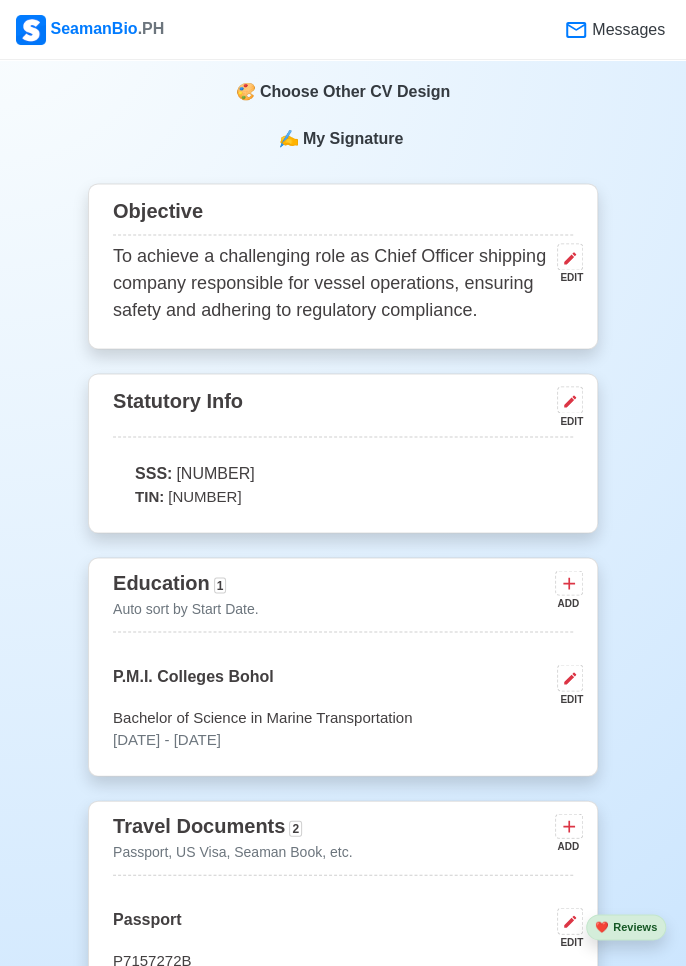 scroll, scrollTop: 0, scrollLeft: 0, axis: both 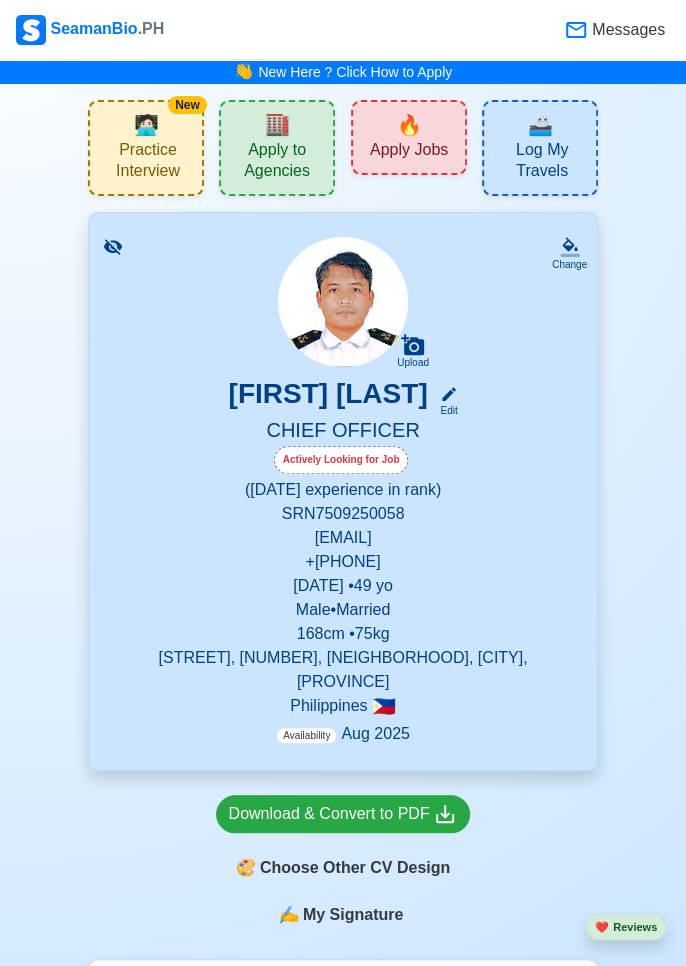click on "🔥 Apply Jobs" at bounding box center (409, 137) 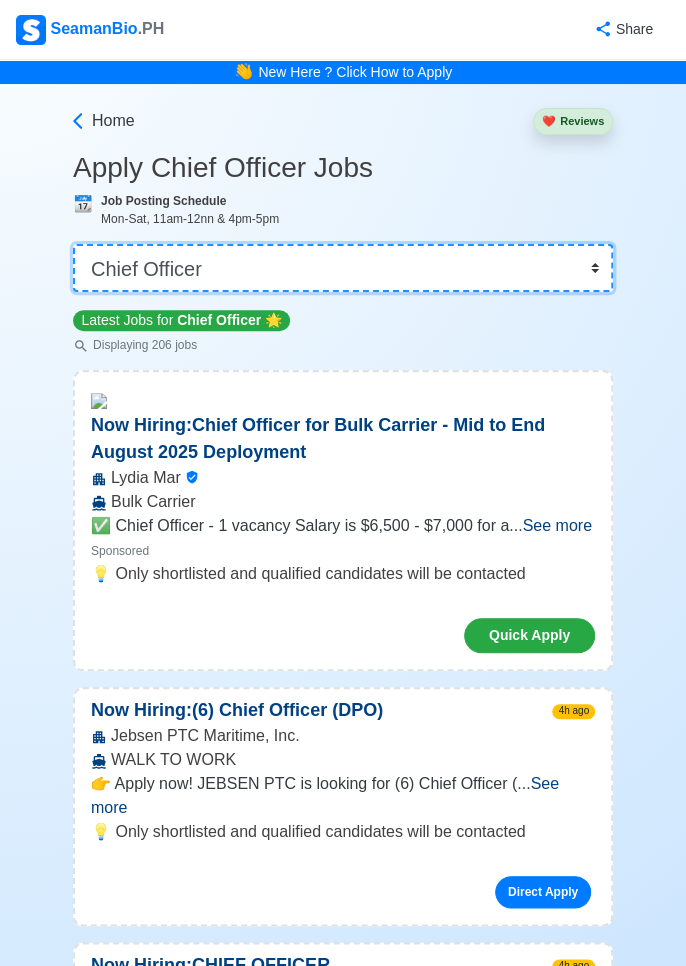 click on "👉 Select Rank or Position Master Chief Officer 2nd Officer 3rd Officer Junior Officer Chief Engineer 2nd Engineer 3rd Engineer 4th Engineer Gas Engineer Junior Engineer 1st Assistant Engineer 2nd Assistant Engineer 3rd Assistant Engineer ETO/ETR Electrician Electrical Engineer Oiler Fitter Welder Chief Cook Chef Cook Messman Wiper Rigger Ordinary Seaman Able Seaman Motorman Pumpman Bosun Cadet Reefer Mechanic Operator Repairman Painter Steward Waiter Others" at bounding box center (343, 268) 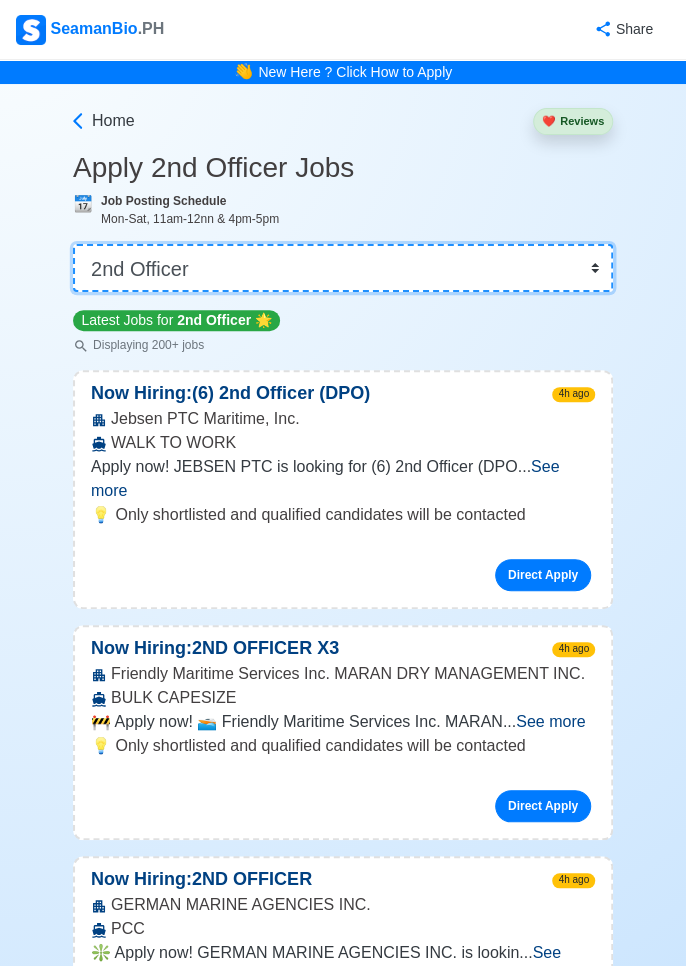 click on "👉 Select Rank or Position Master Chief Officer 2nd Officer 3rd Officer Junior Officer Chief Engineer 2nd Engineer 3rd Engineer 4th Engineer Gas Engineer Junior Engineer 1st Assistant Engineer 2nd Assistant Engineer 3rd Assistant Engineer ETO/ETR Electrician Electrical Engineer Oiler Fitter Welder Chief Cook Chef Cook Messman Wiper Rigger Ordinary Seaman Able Seaman Motorman Pumpman Bosun Cadet Reefer Mechanic Operator Repairman Painter Steward Waiter Others" at bounding box center [343, 268] 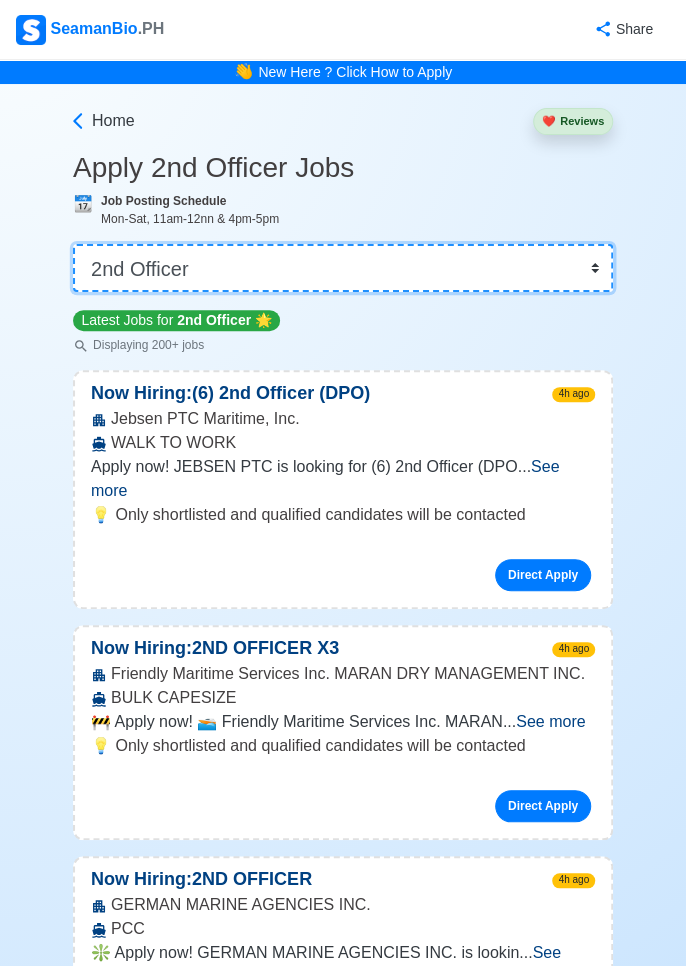 select on "Chief Officer" 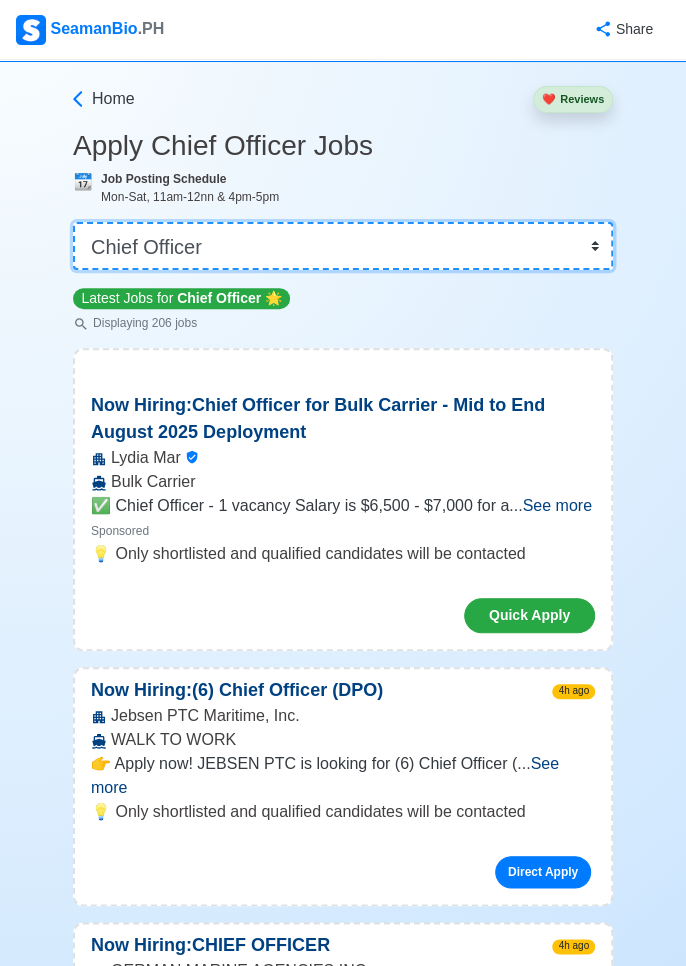 scroll, scrollTop: 24, scrollLeft: 0, axis: vertical 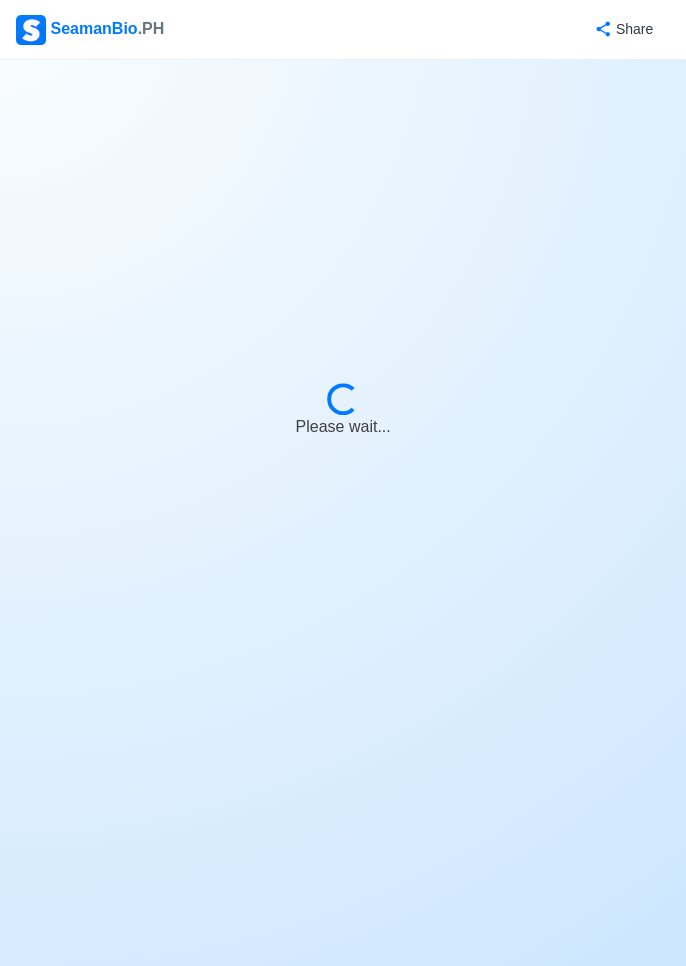 select on "Chief Officer" 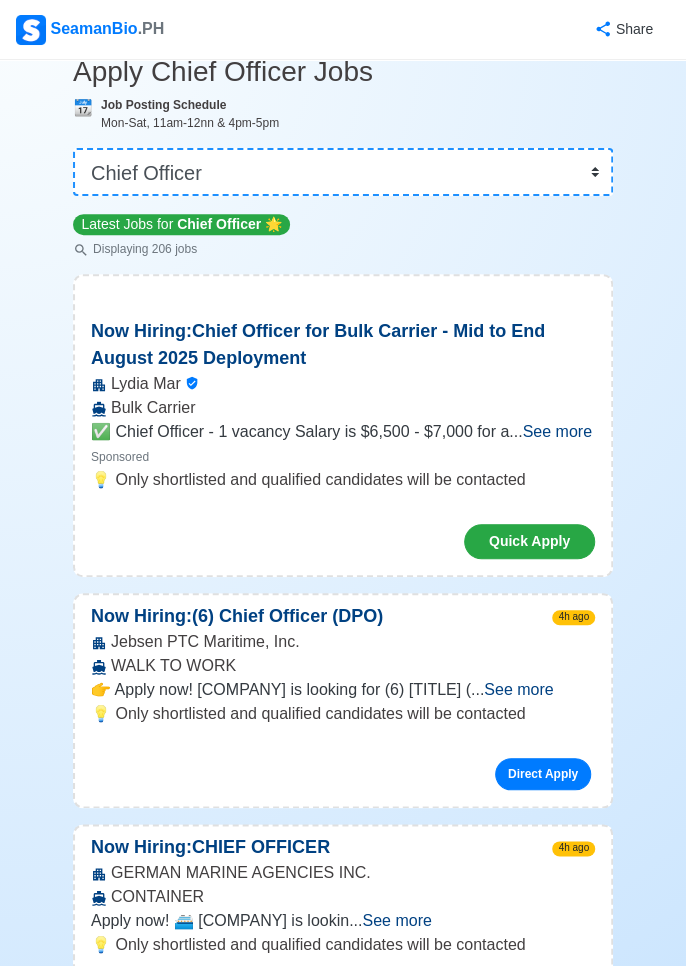scroll, scrollTop: 0, scrollLeft: 0, axis: both 